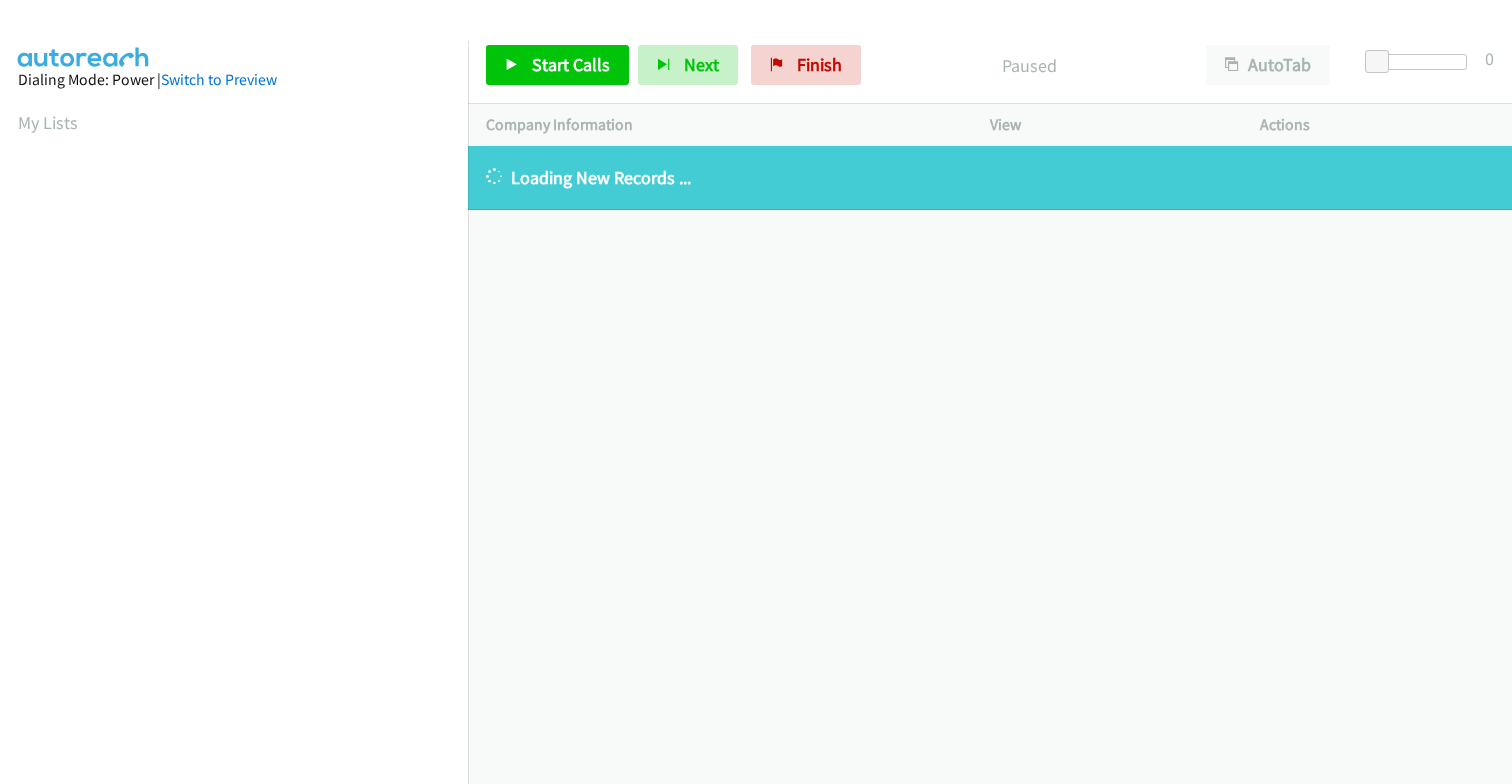 scroll, scrollTop: 0, scrollLeft: 0, axis: both 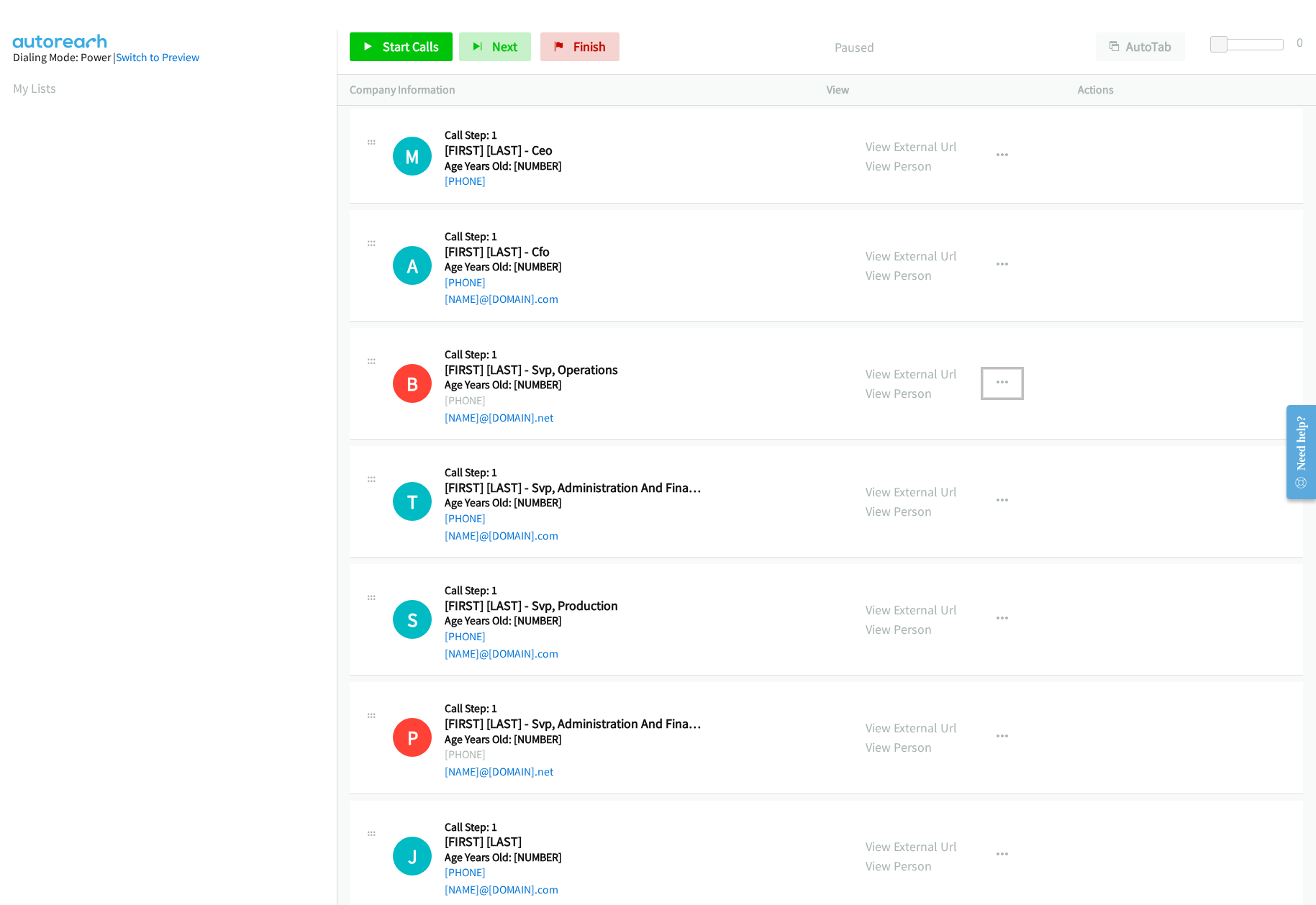 click at bounding box center (1002, 383) 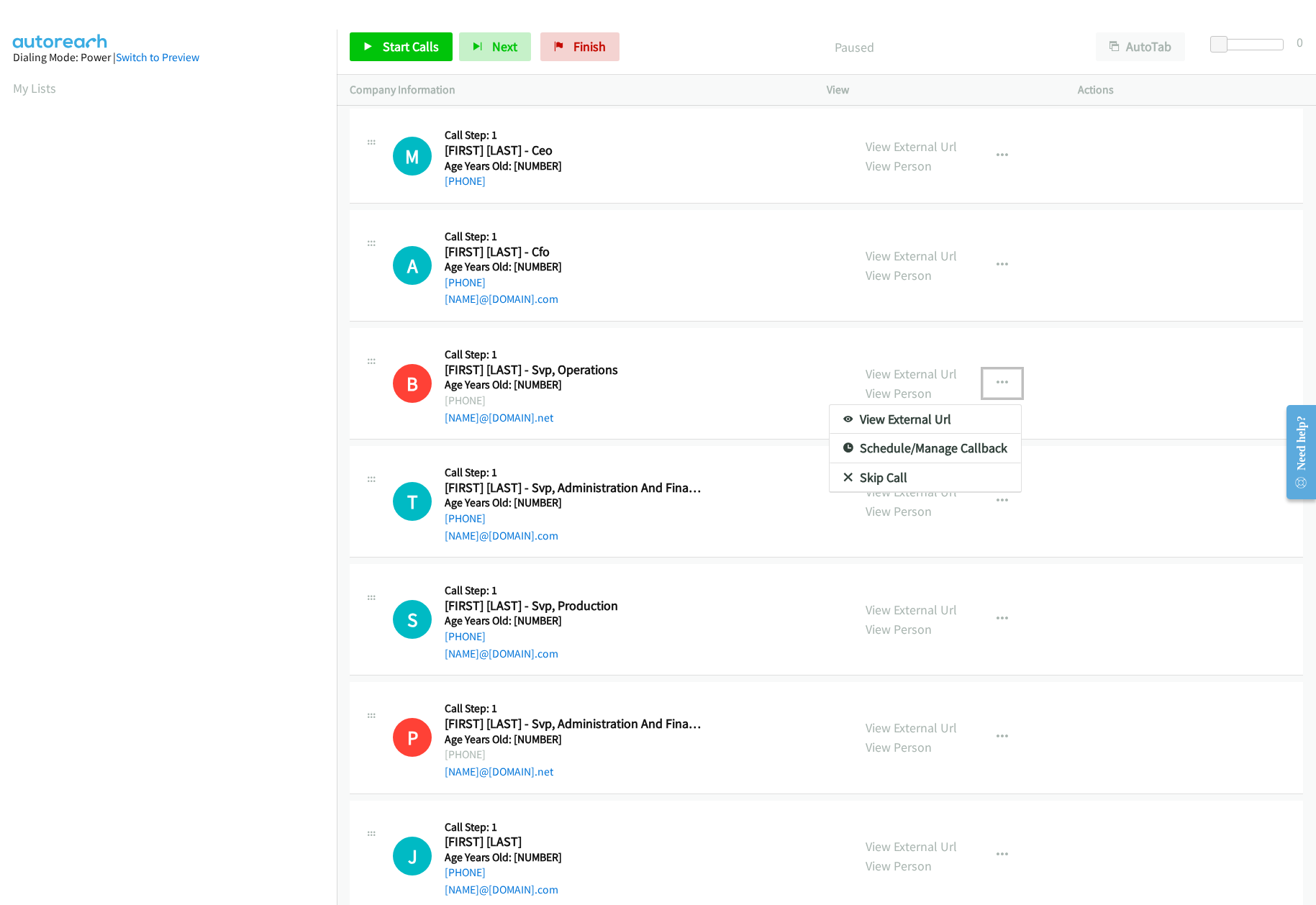 click on "Skip Call" at bounding box center [925, 478] 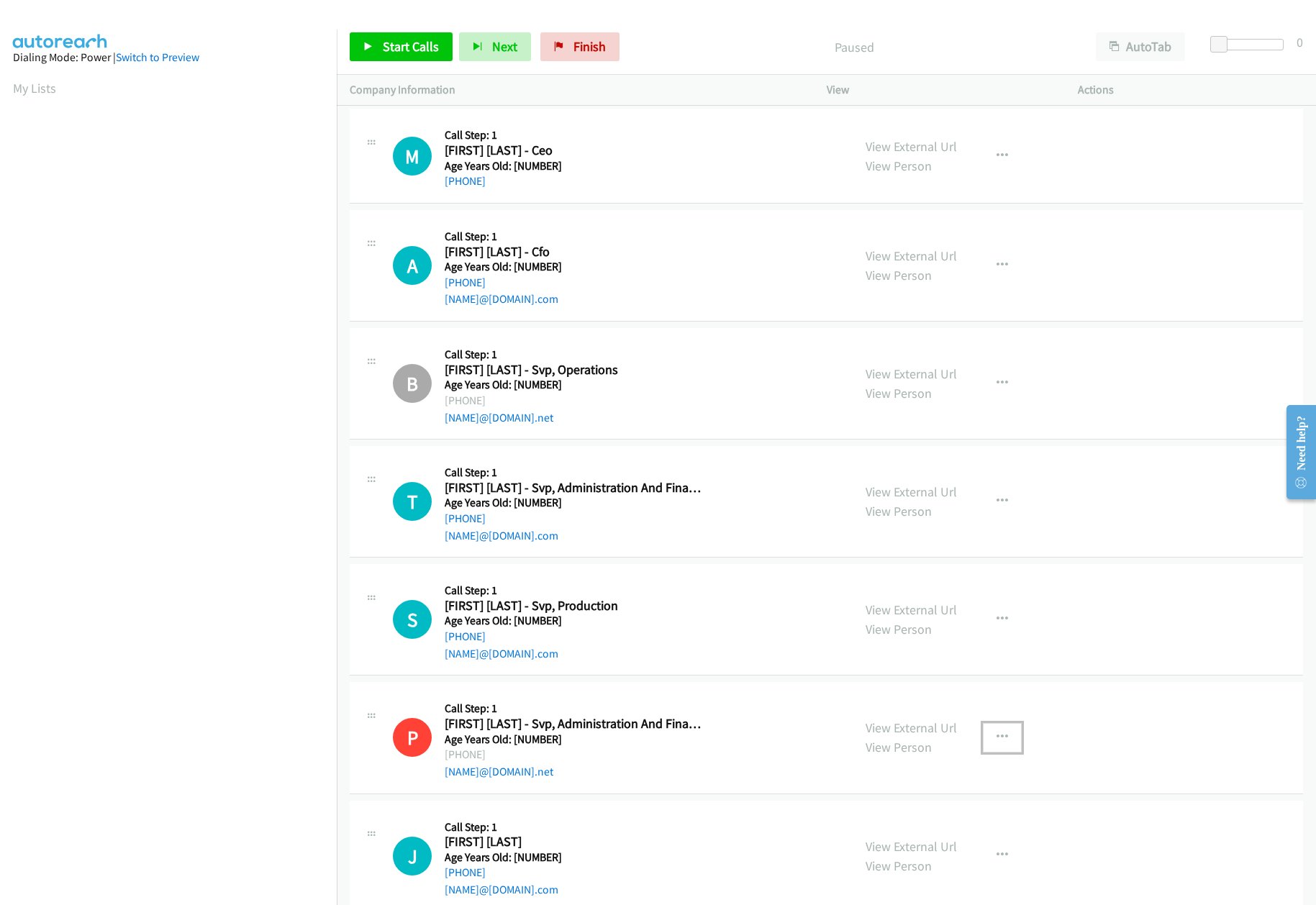 click at bounding box center [1002, 737] 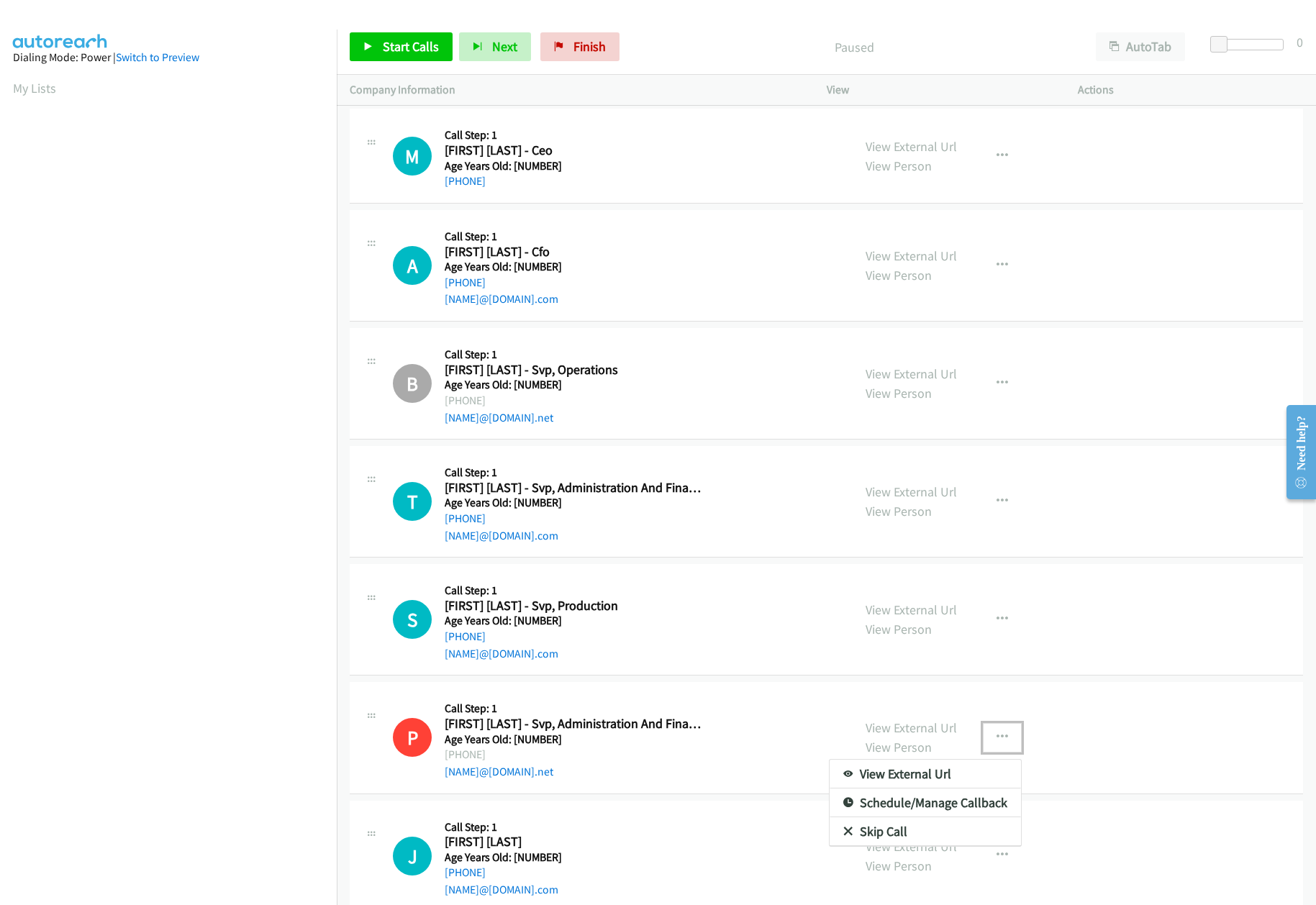 click on "Skip Call" at bounding box center (925, 832) 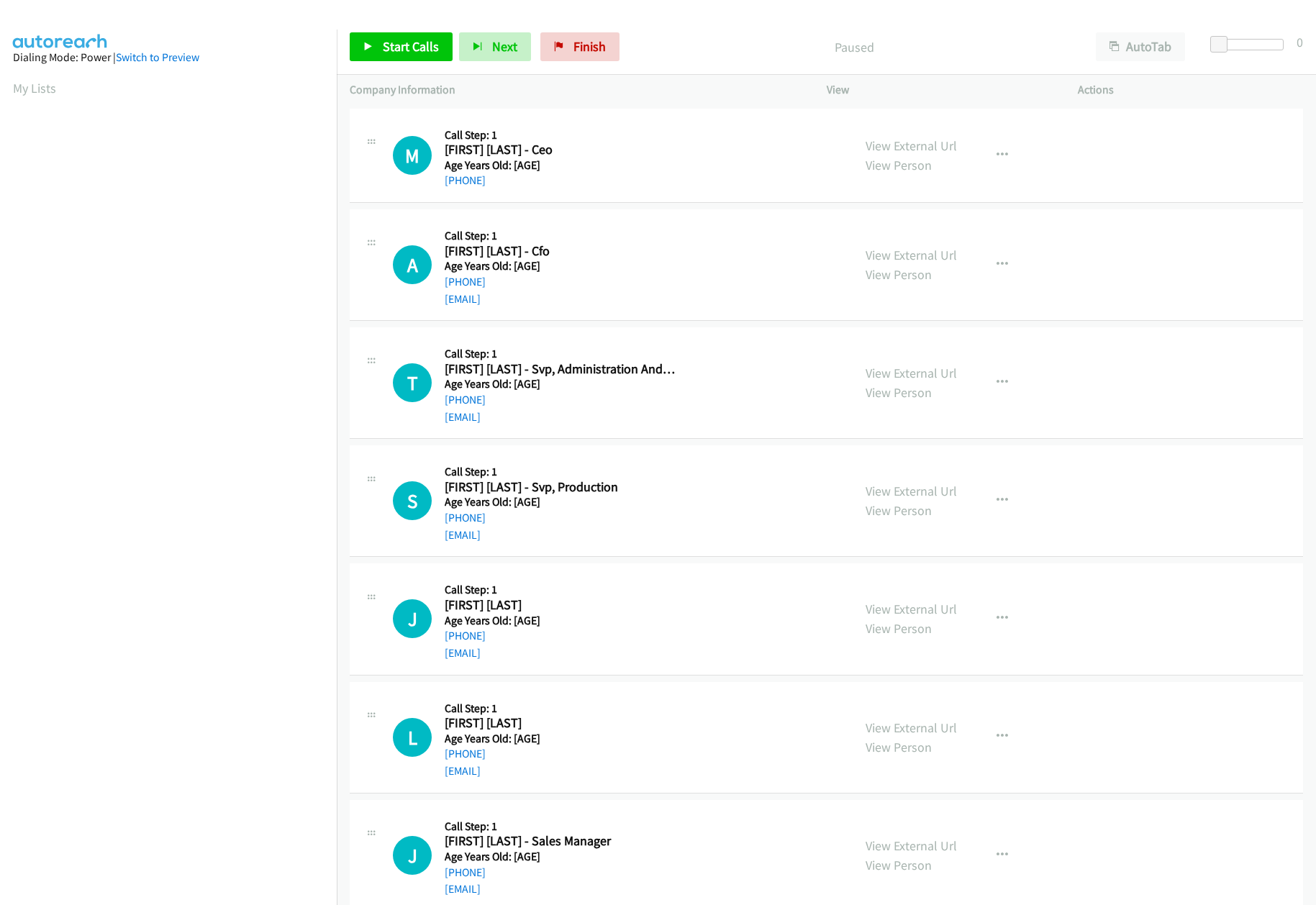 scroll, scrollTop: 0, scrollLeft: 0, axis: both 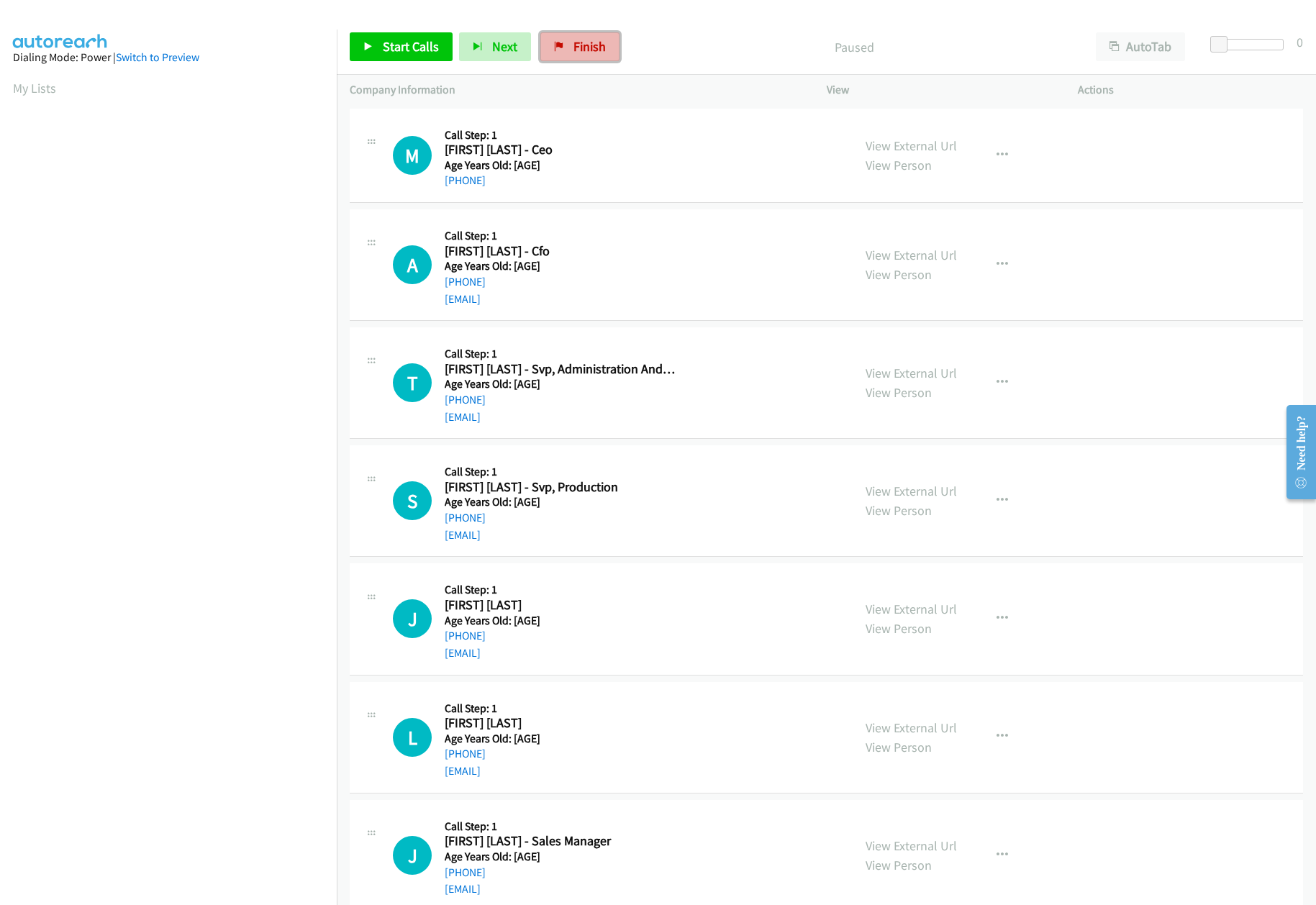 click on "Finish" at bounding box center (580, 47) 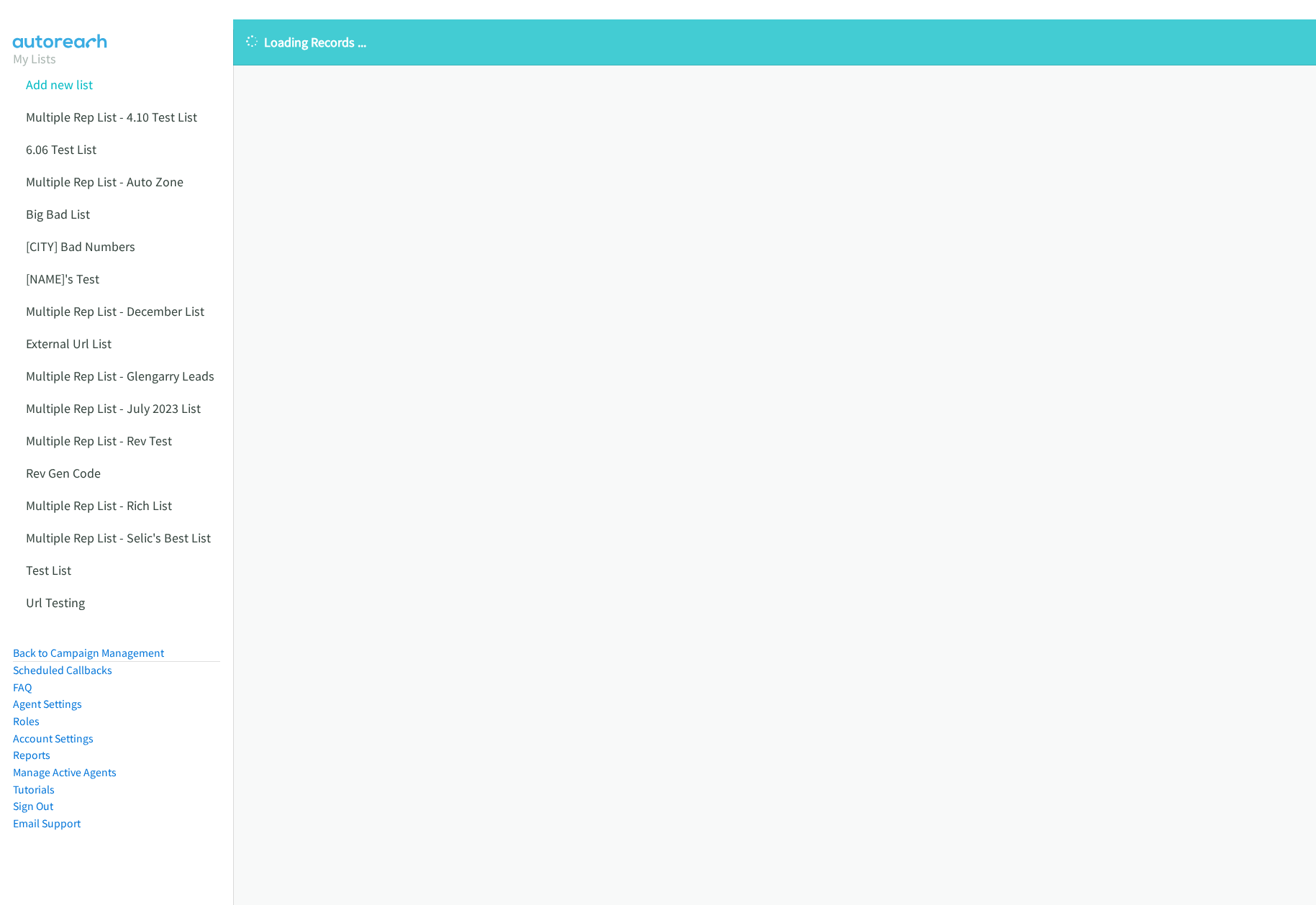 scroll, scrollTop: 0, scrollLeft: 0, axis: both 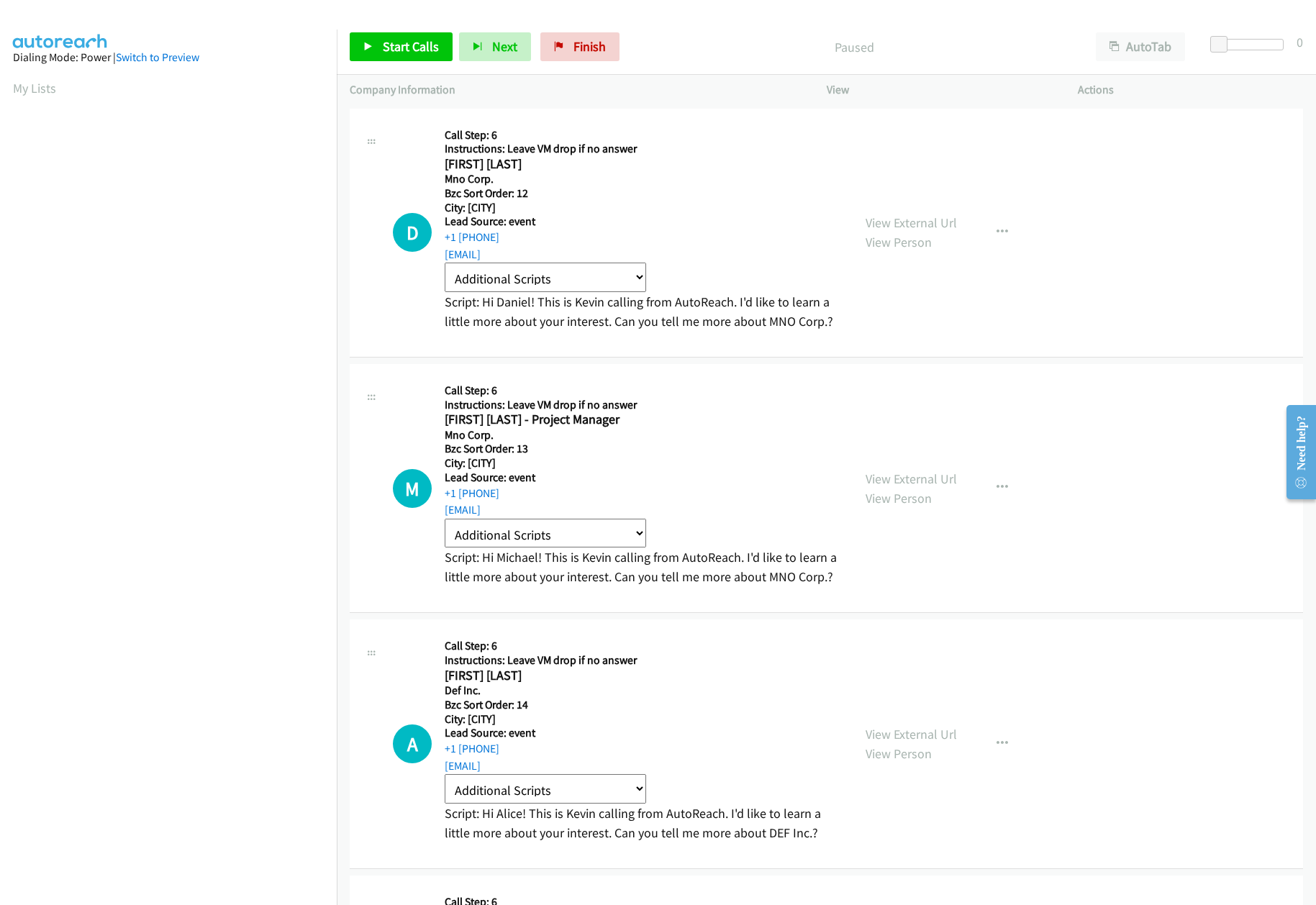 click on "Call Step: 6
Instructions: Leave VM drop if no answer
[FIRST] [LAST]
Mno Corp.
America/New_York
City: [CITY]
Lead Source: event
+1 [PHONE]
[EMAIL]
Additional Scripts
Automotive Intro
B2 B Saa S Sales
B2 B Saa S Sales   Not Interested
Cg Intro
Collections
Generic Intro
Membership
Mortgage 1
Not Interested
Ring Central Se
Yankee Home Script
Script: Hi [FIRST]! This is Kevin
calling from AutoReach. I'd like to learn a little more about your interest. Can you tell me more about MNO Corp.?" at bounding box center (601, 232) 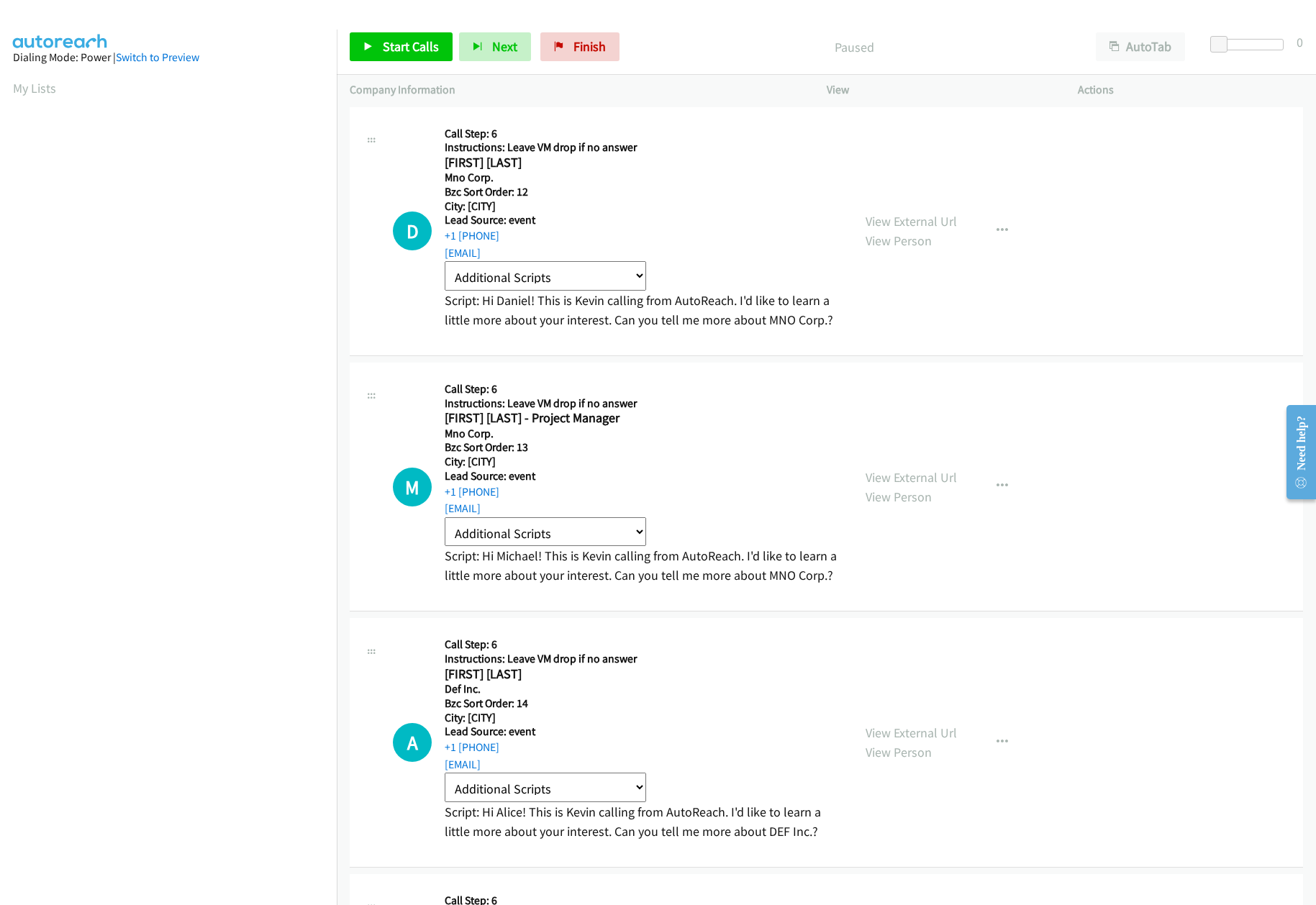 click on "Start Calls
Pause
Next
Finish
Paused
AutoTab
AutoTab
0" at bounding box center [826, 47] 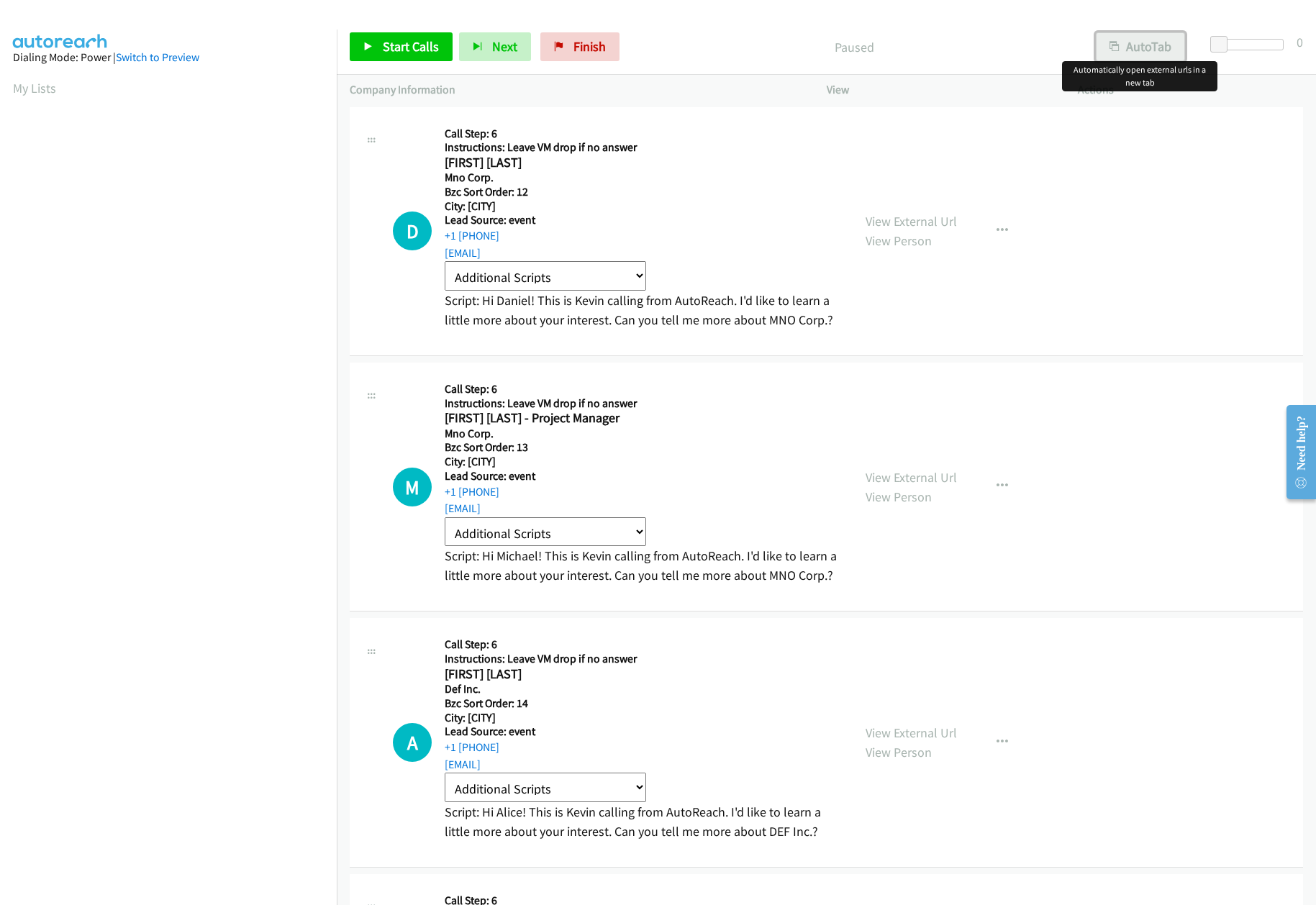 click on "AutoTab" at bounding box center (1140, 47) 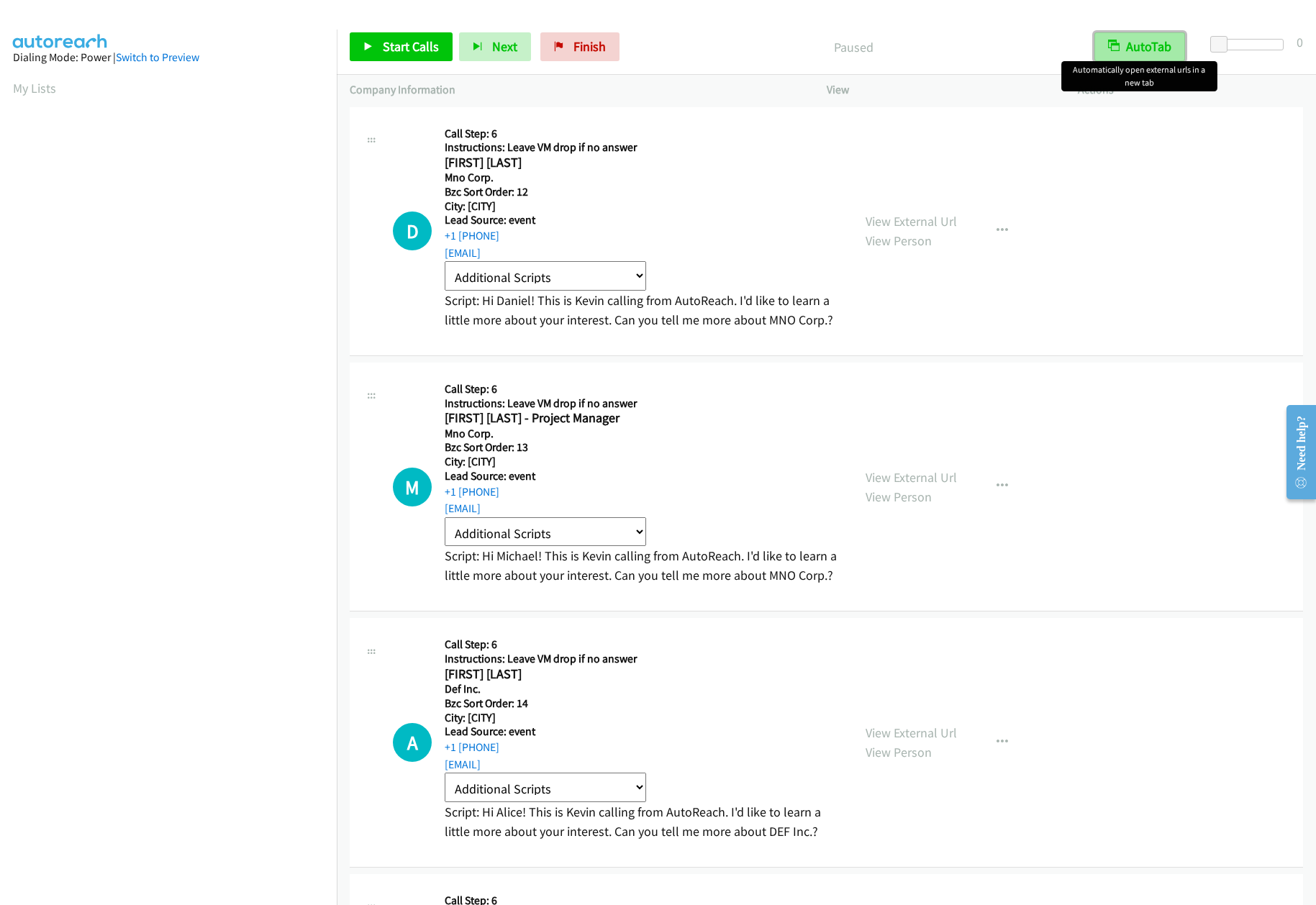 click on "AutoTab" at bounding box center (1140, 47) 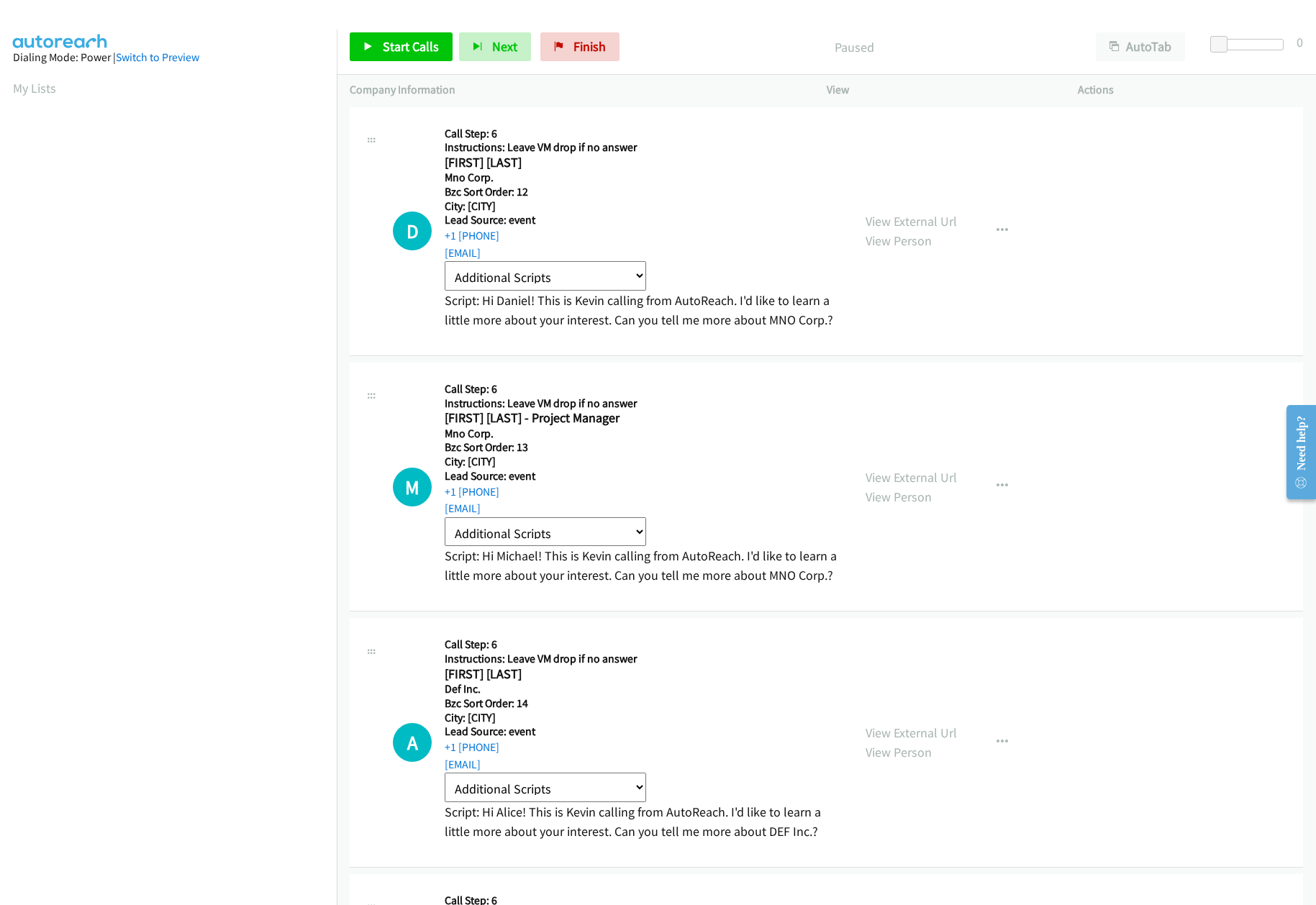 click on "Additional Scripts
Automotive Intro
B2 B Saa S Sales
B2 B Saa S Sales   Not Interested
Cg Intro
Collections
Generic Intro
Membership
Mortgage 1
Not Interested
Ring Central Se
Yankee Home Script" at bounding box center [545, 276] 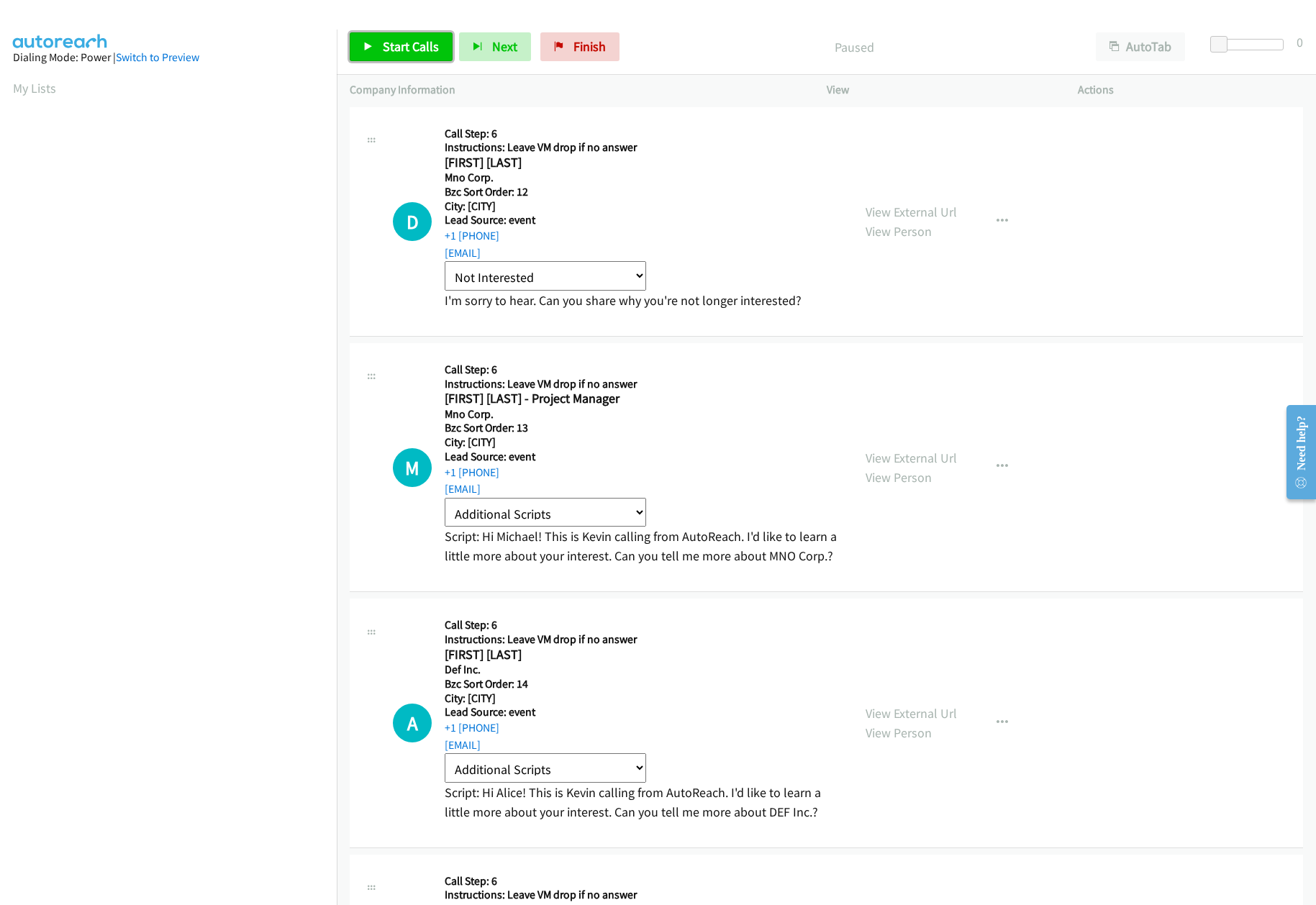 click on "Start Calls" at bounding box center [401, 47] 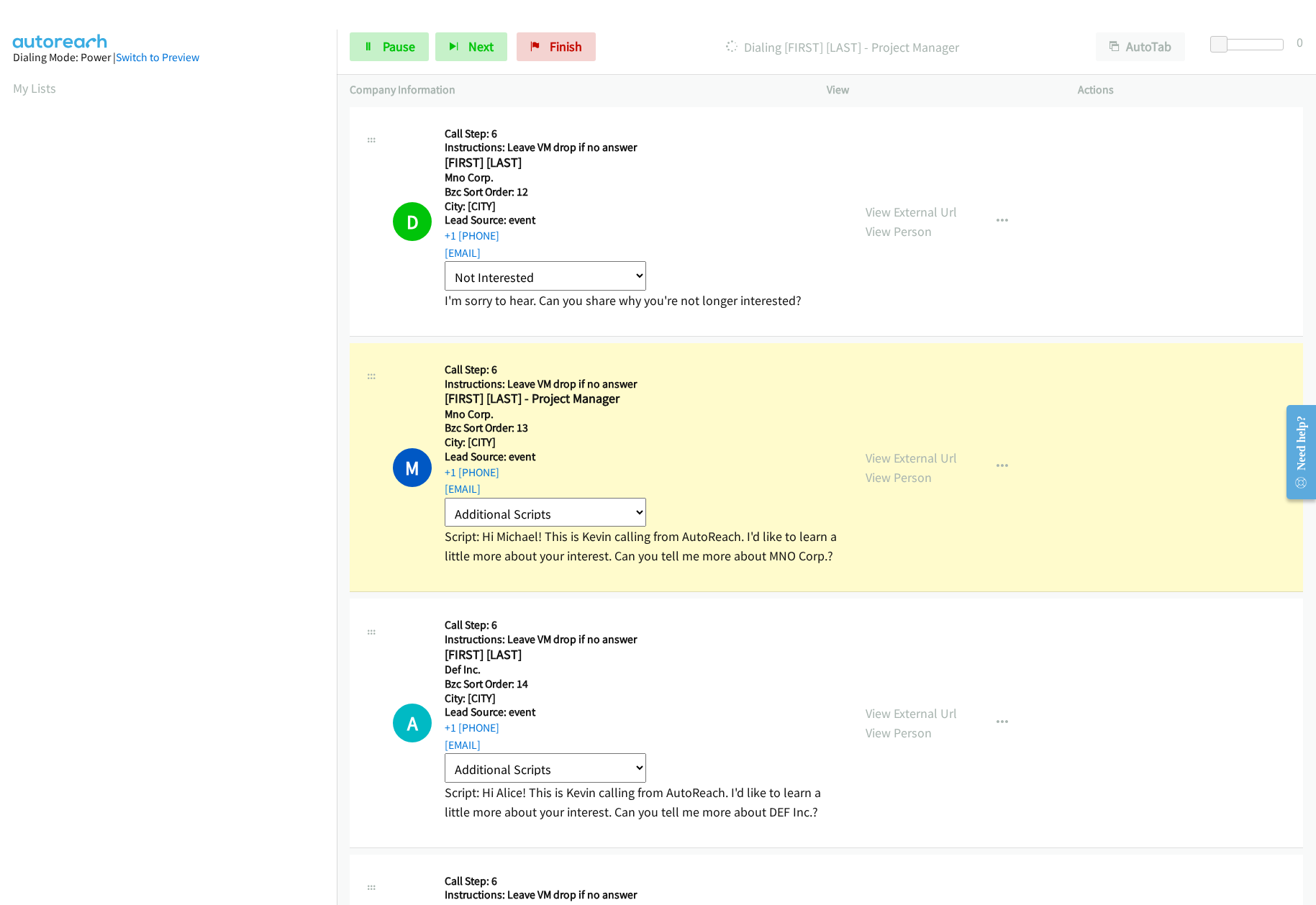 click on "Dialing [FIRST] [LAST] - Project Manager
AutoTab
AutoTab
0" at bounding box center (826, 47) 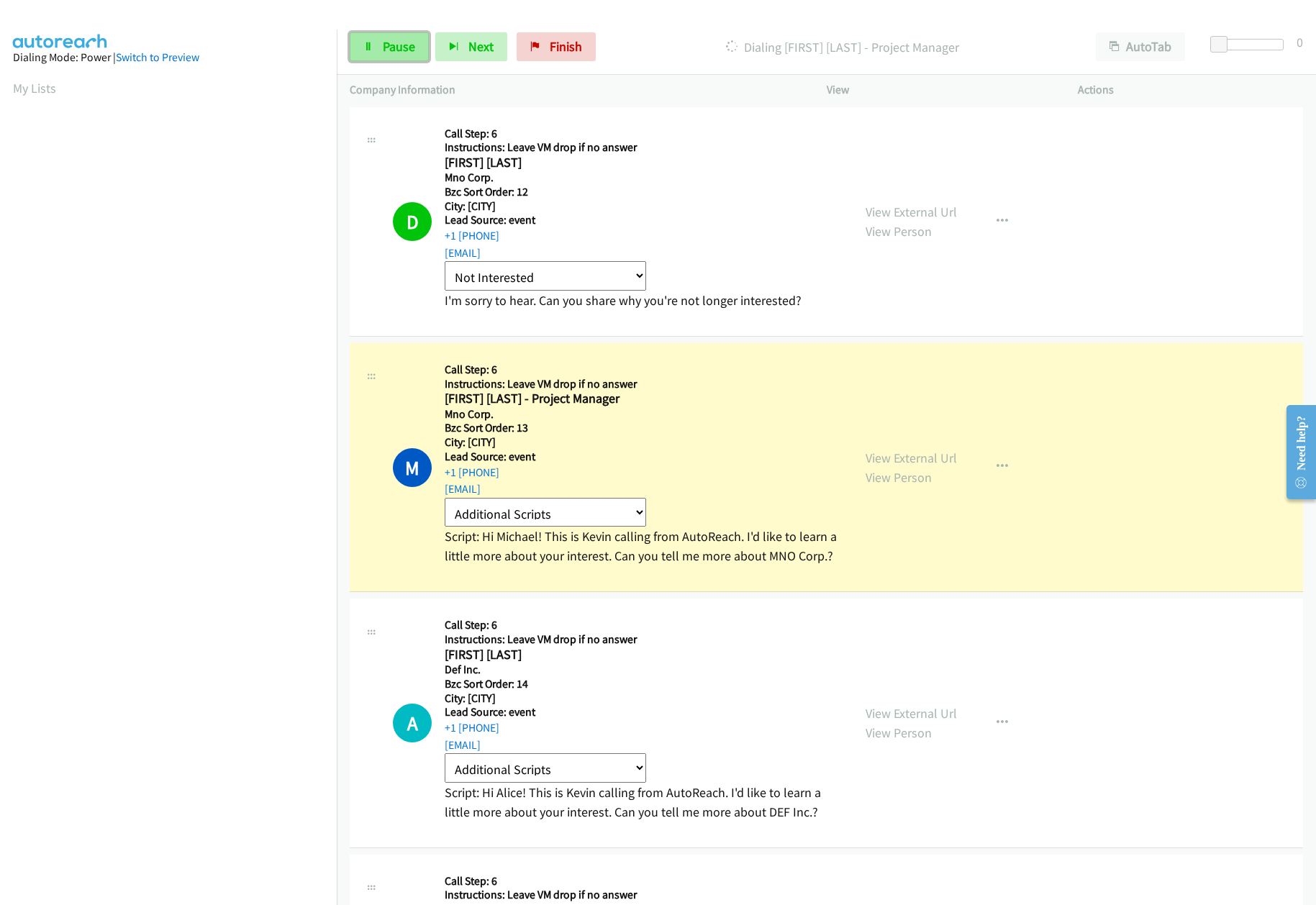 click on "Pause" at bounding box center [399, 46] 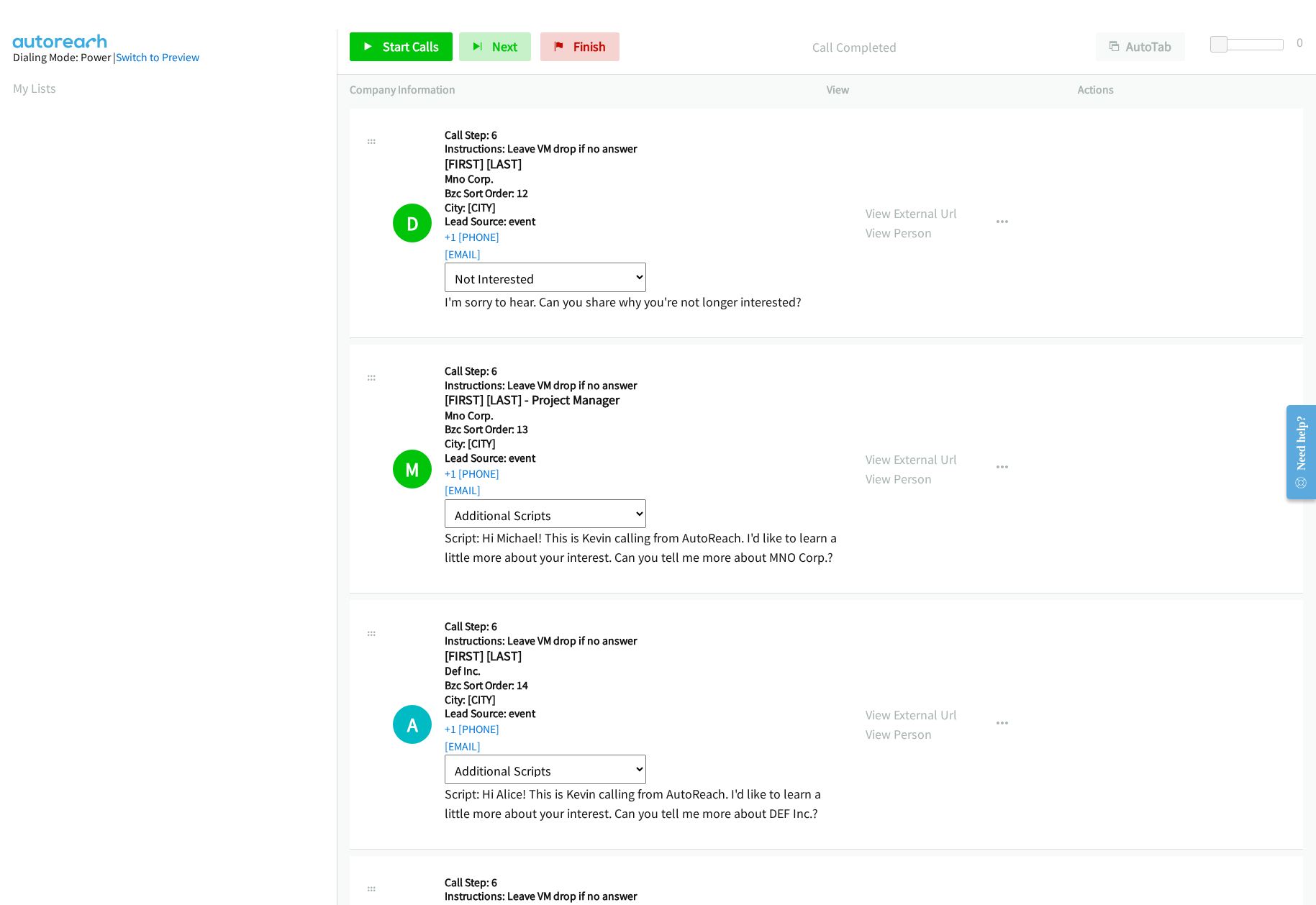 scroll, scrollTop: 1, scrollLeft: 0, axis: vertical 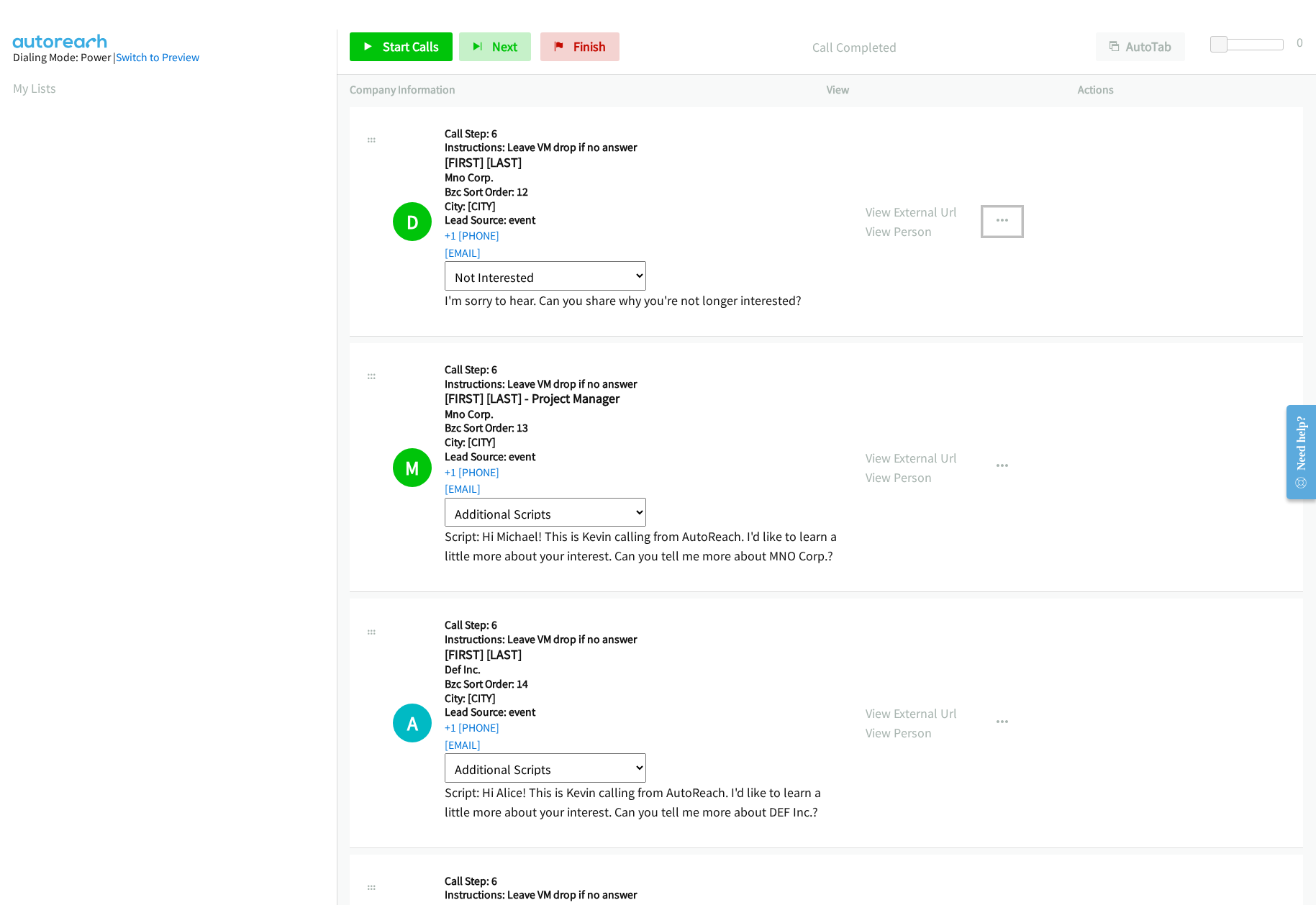 click at bounding box center (1002, 222) 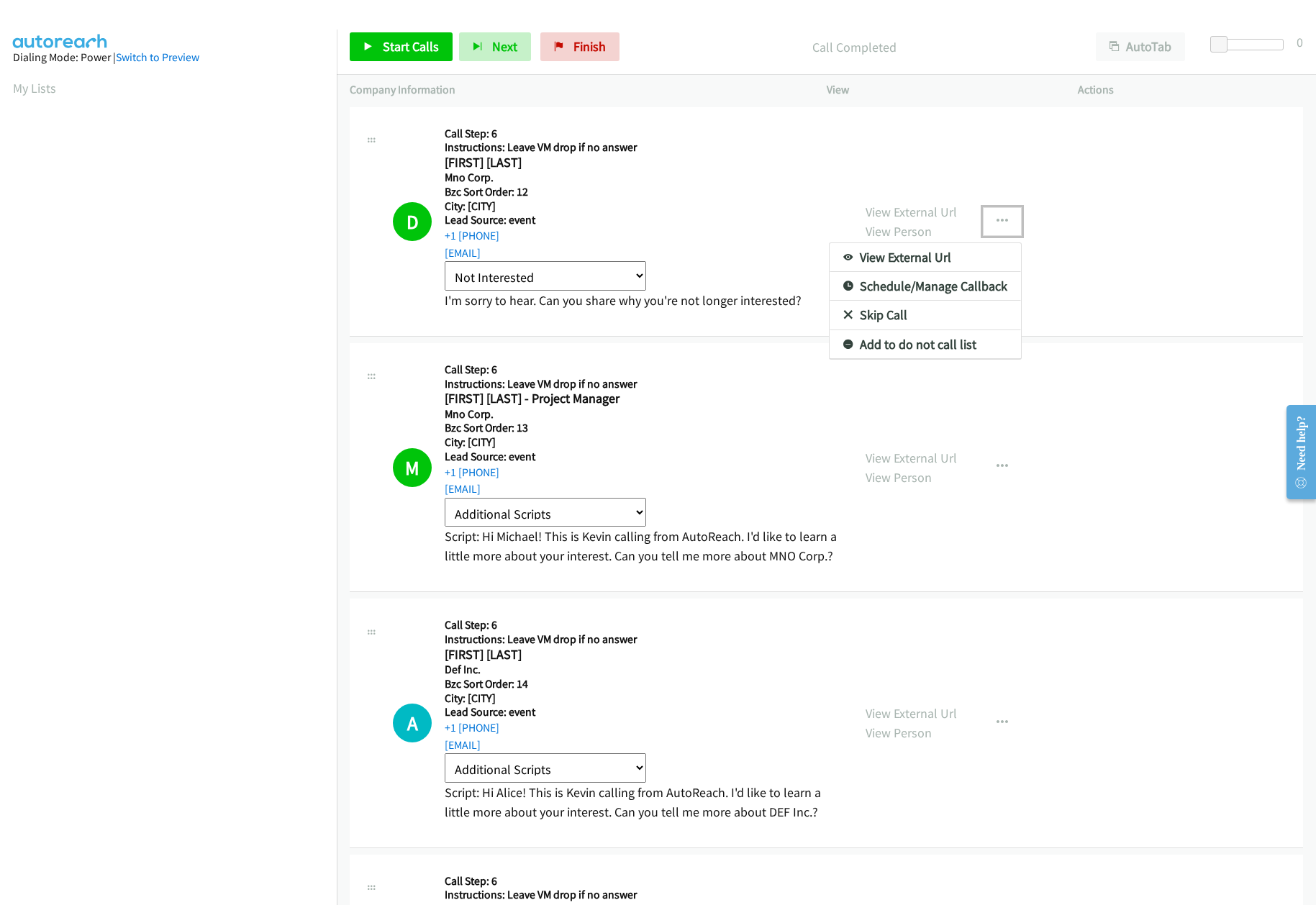 click on "Schedule/Manage Callback" at bounding box center (925, 286) 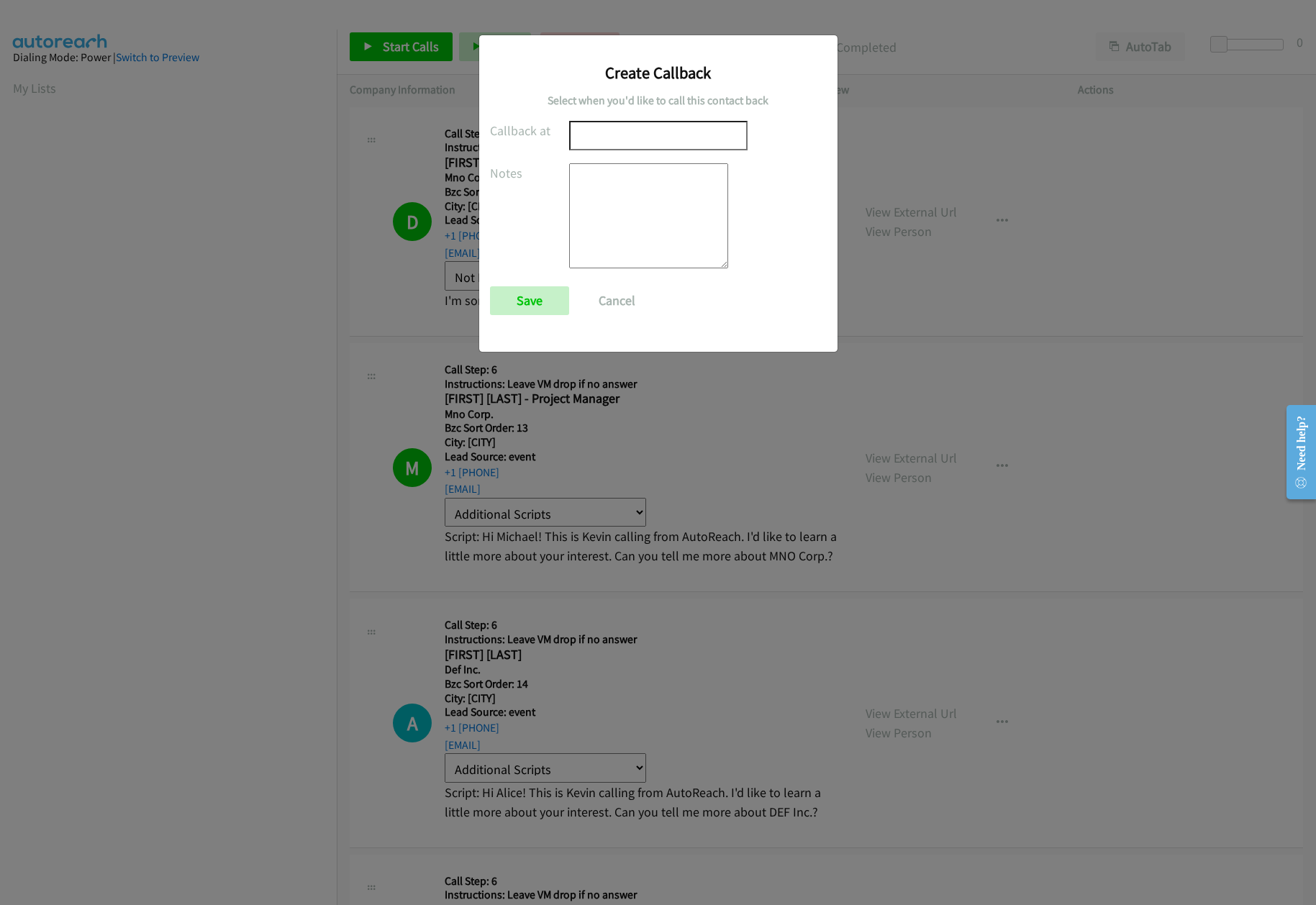 click at bounding box center (658, 135) 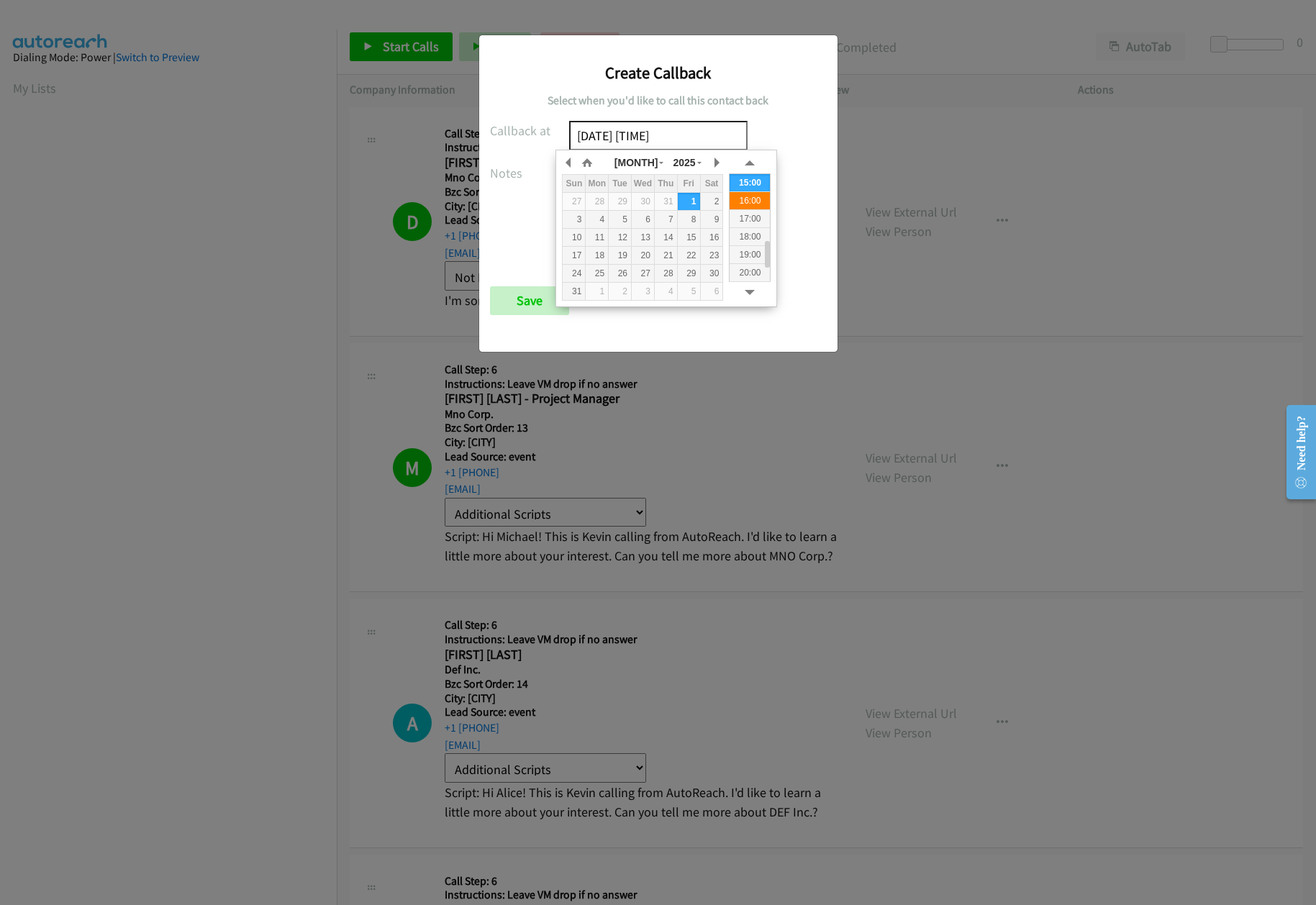 click on "16:00" at bounding box center [750, 200] 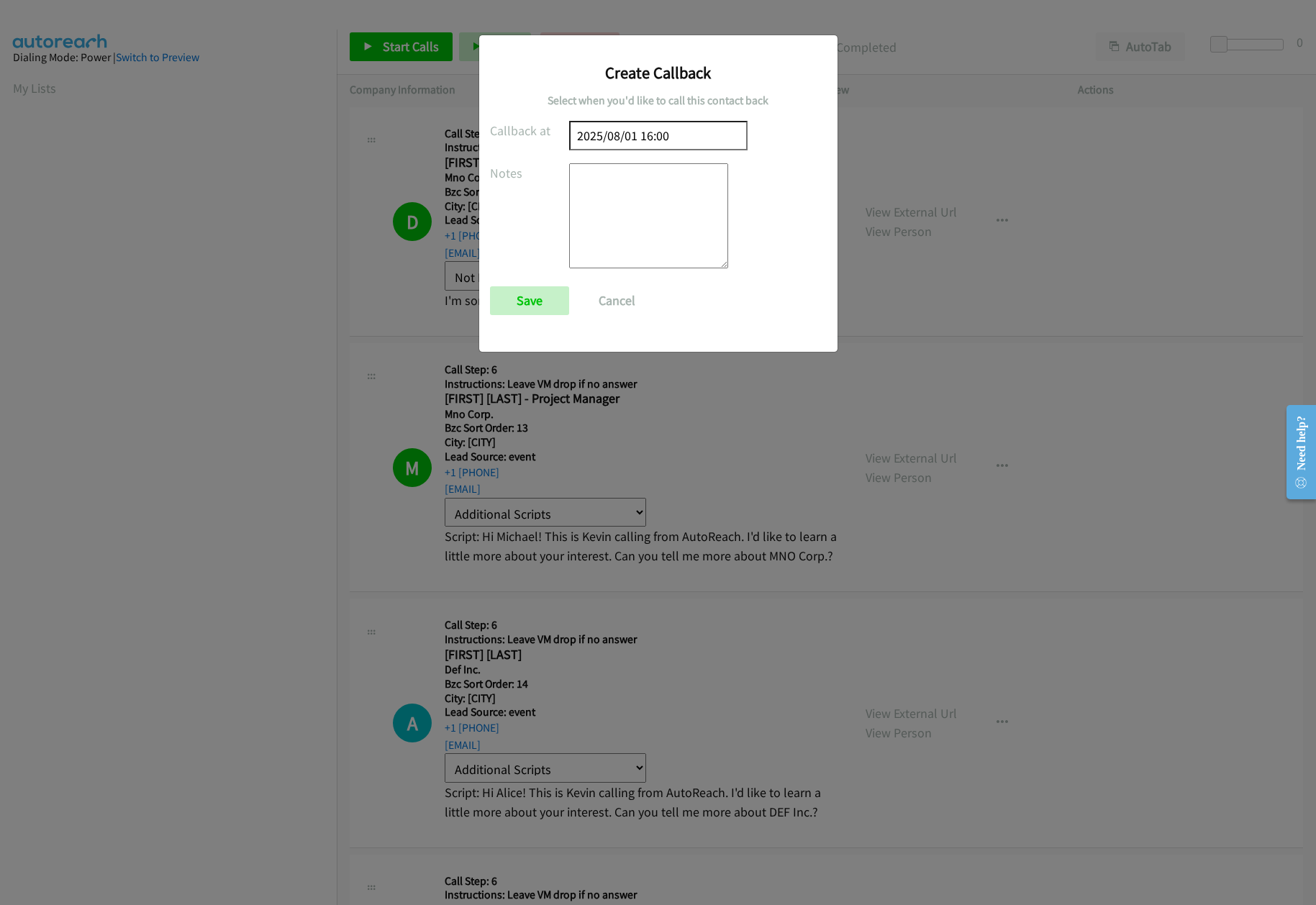 click at bounding box center [648, 216] 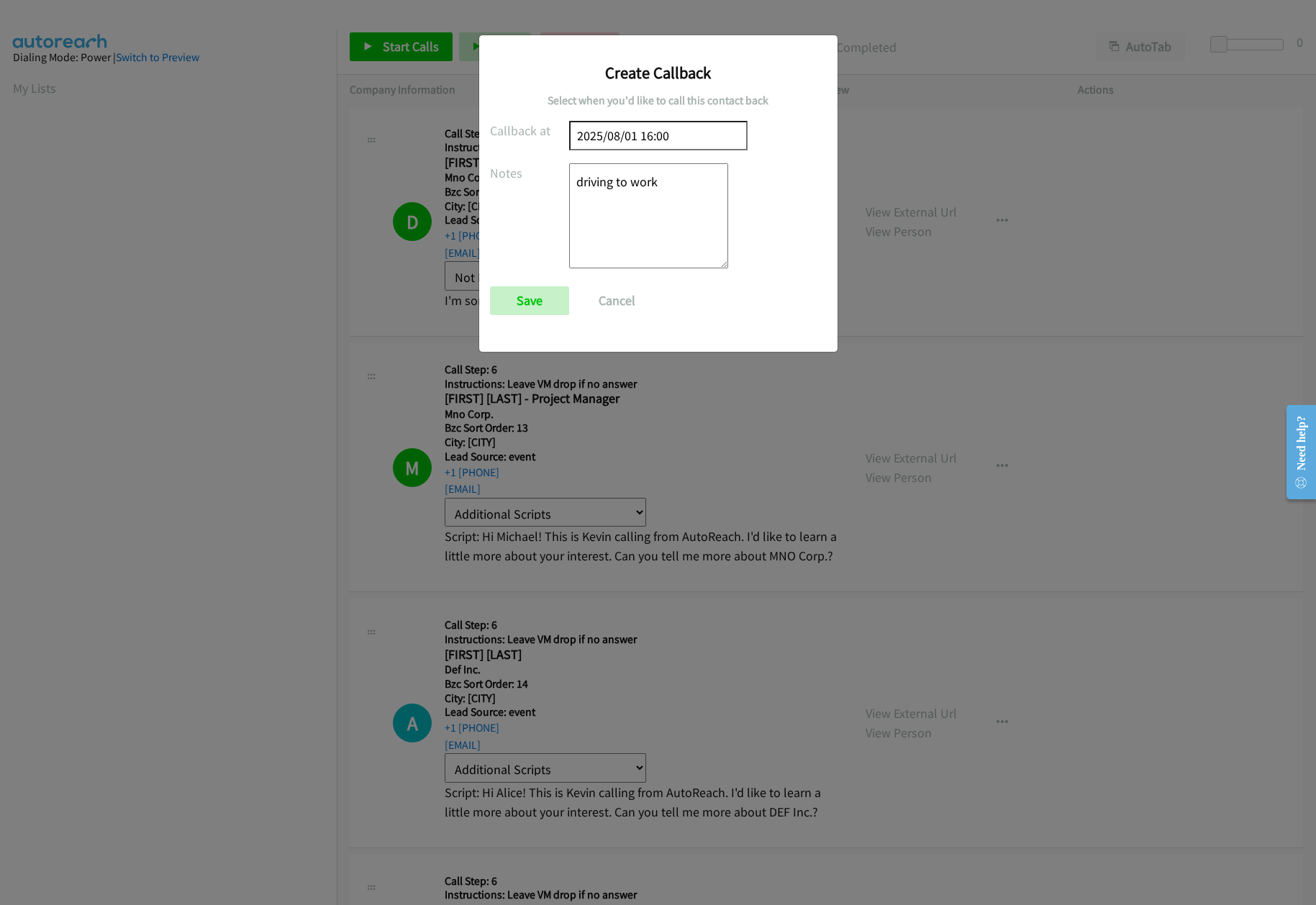 type on "driving to work" 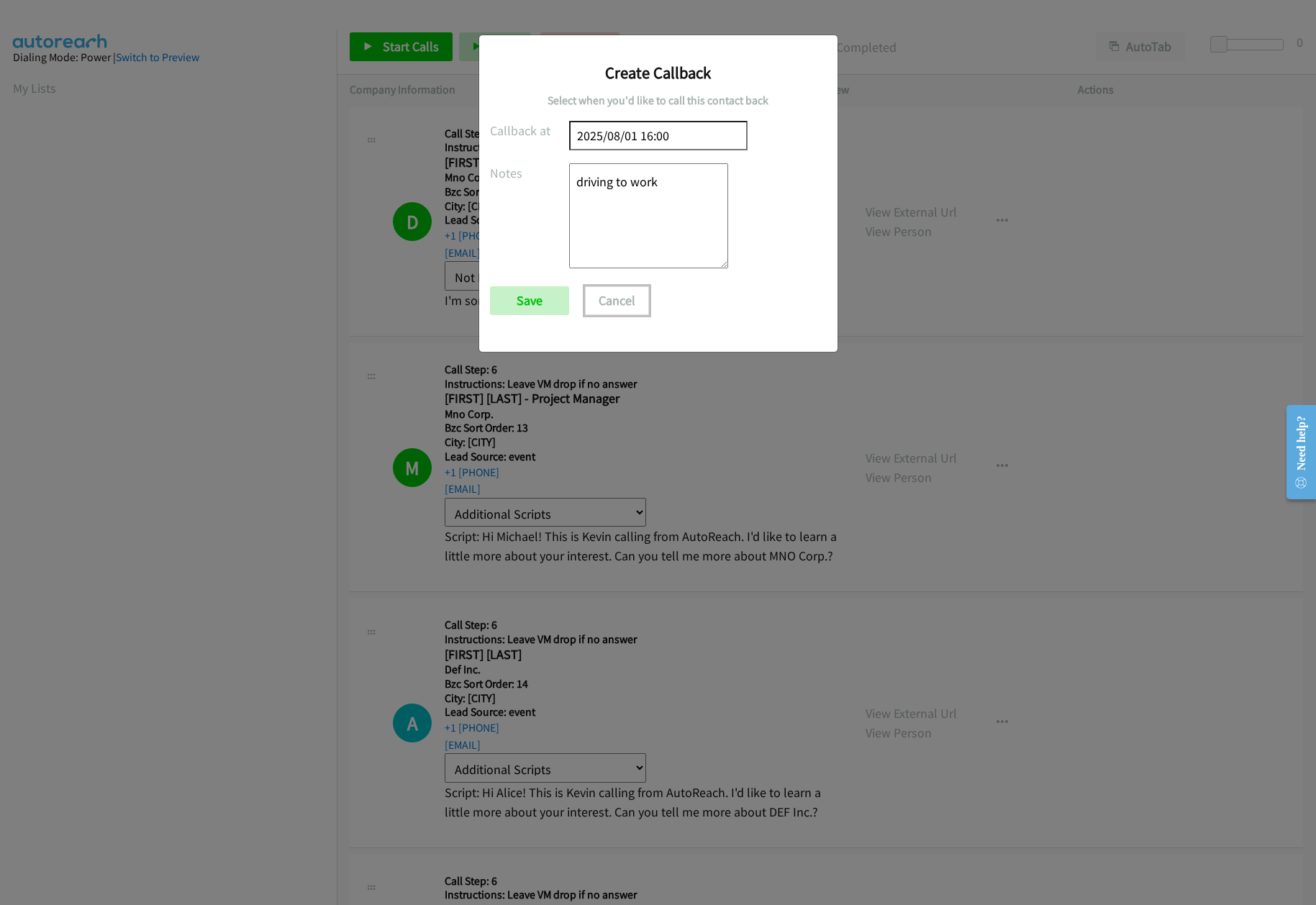 click on "Cancel" at bounding box center [617, 301] 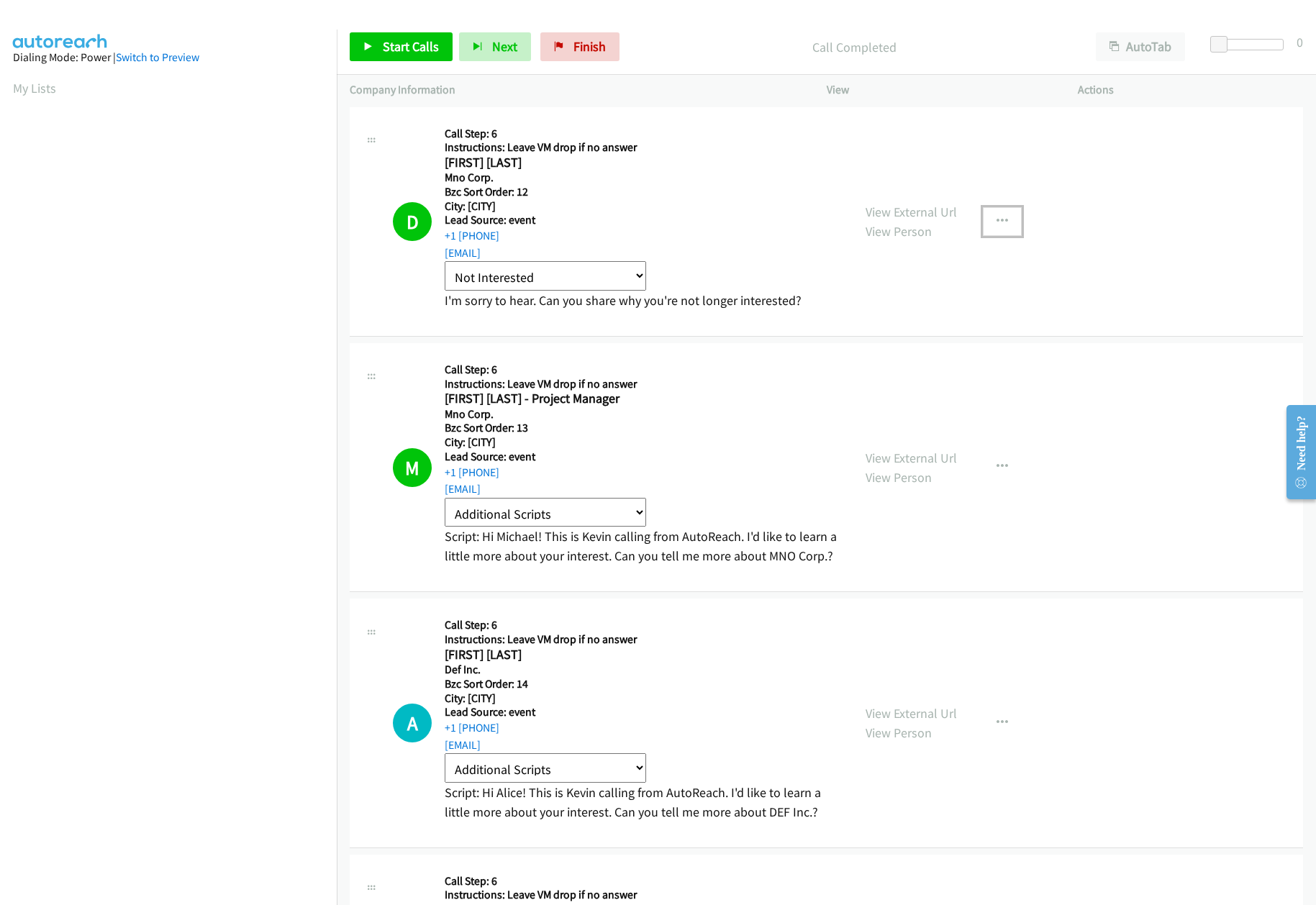 click at bounding box center (1002, 222) 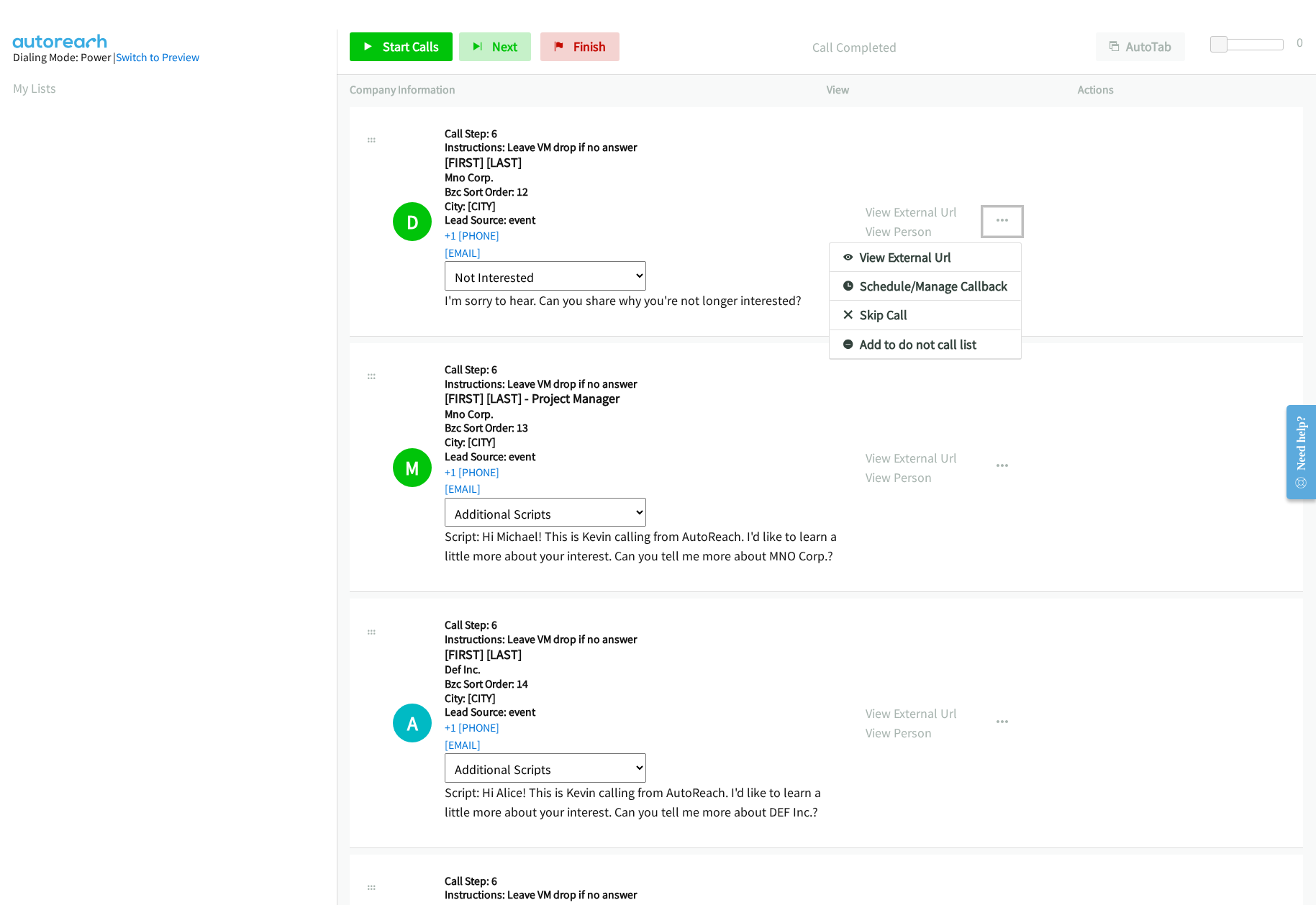 click at bounding box center (658, 452) 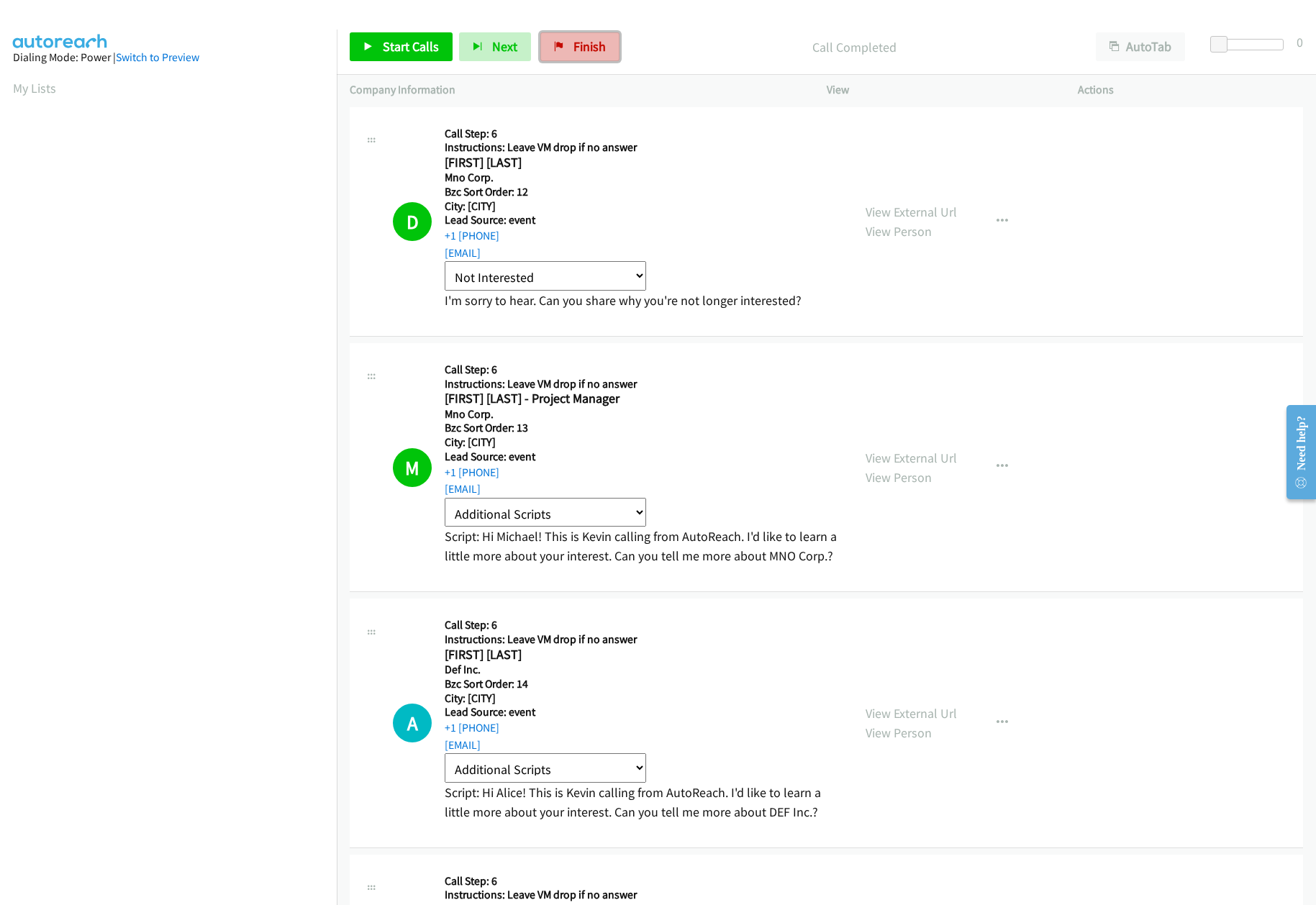 click on "Finish" at bounding box center (580, 47) 